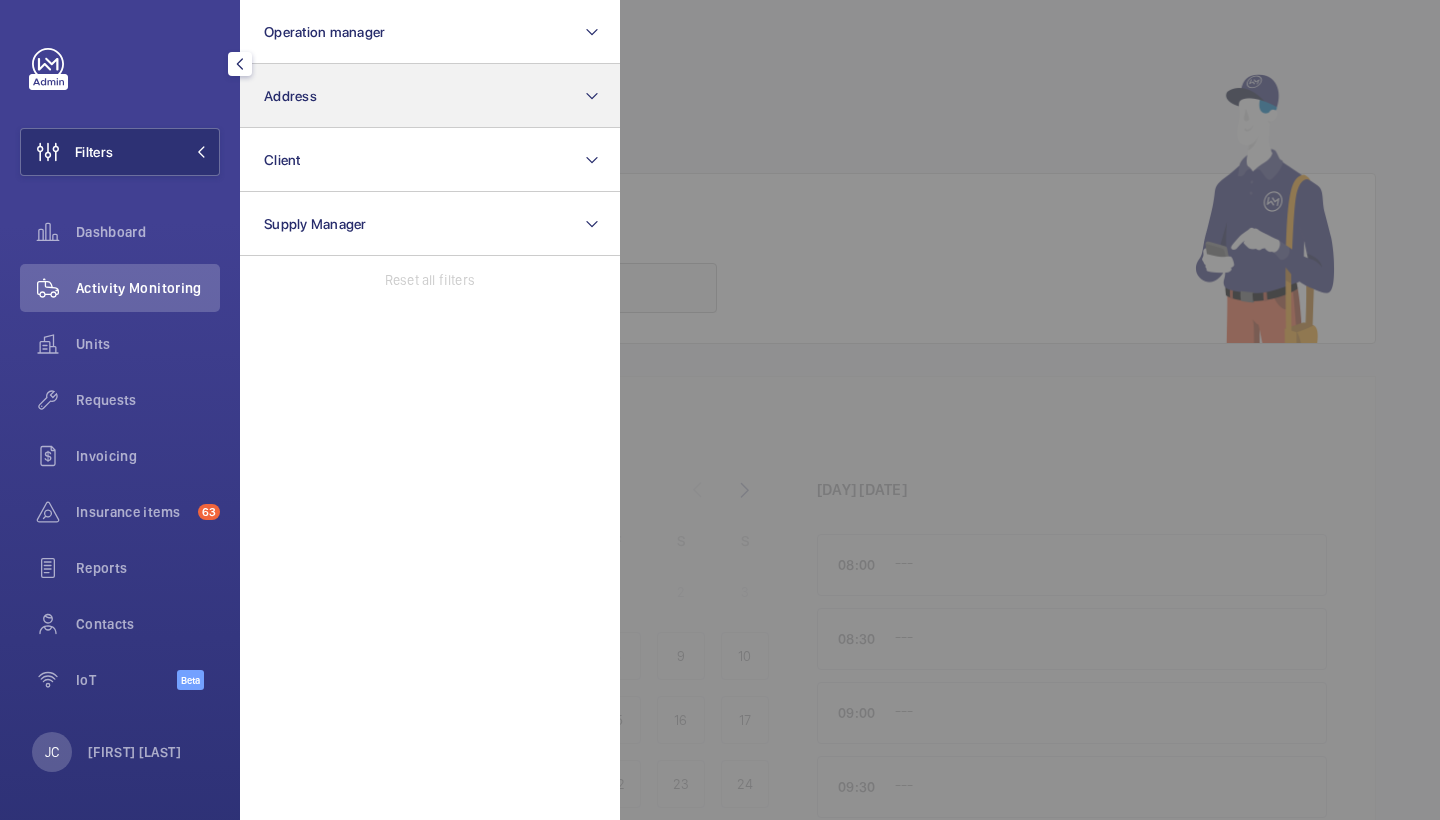 scroll, scrollTop: 0, scrollLeft: 0, axis: both 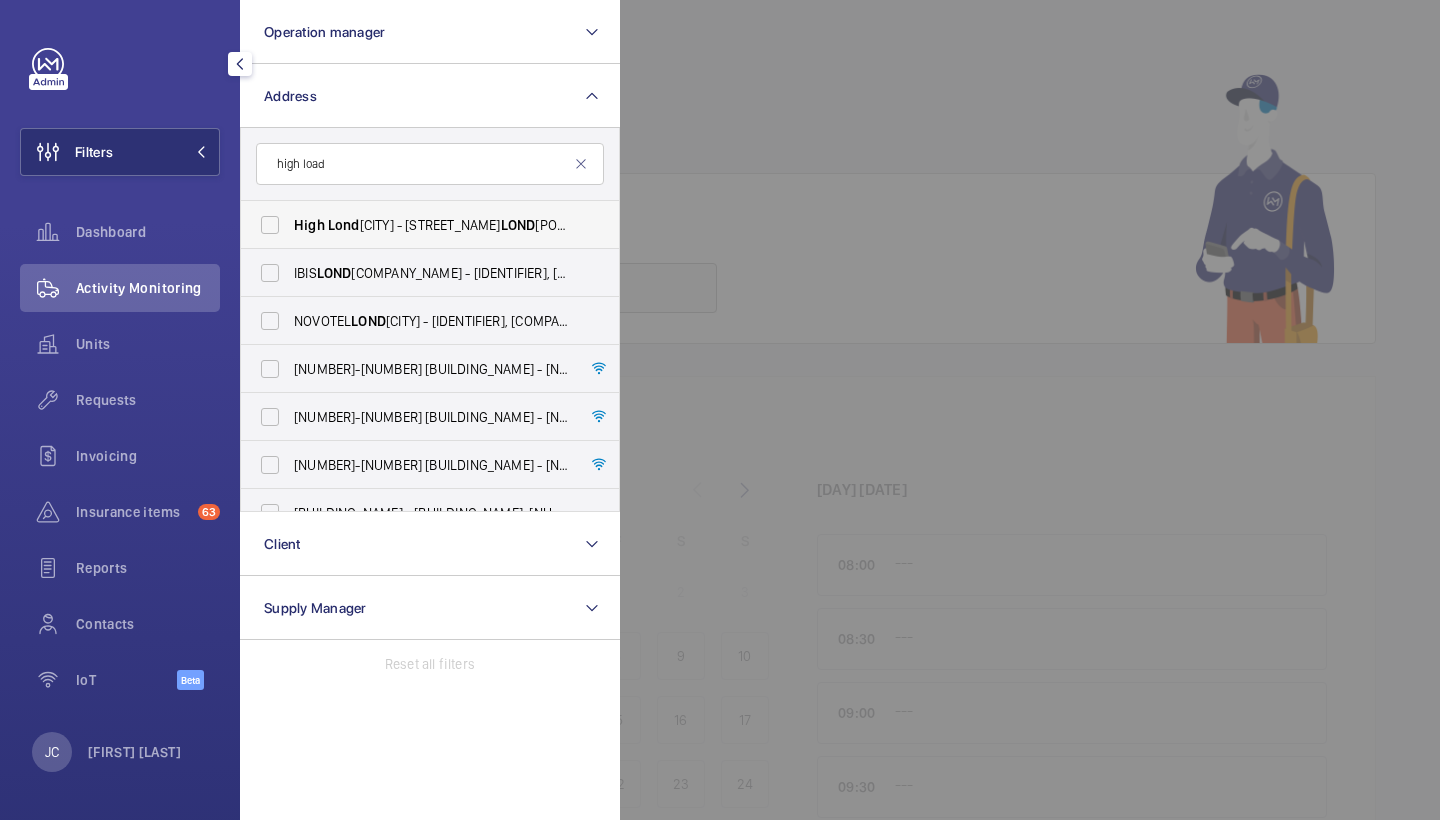 drag, startPoint x: 357, startPoint y: 99, endPoint x: 360, endPoint y: 228, distance: 129.03488 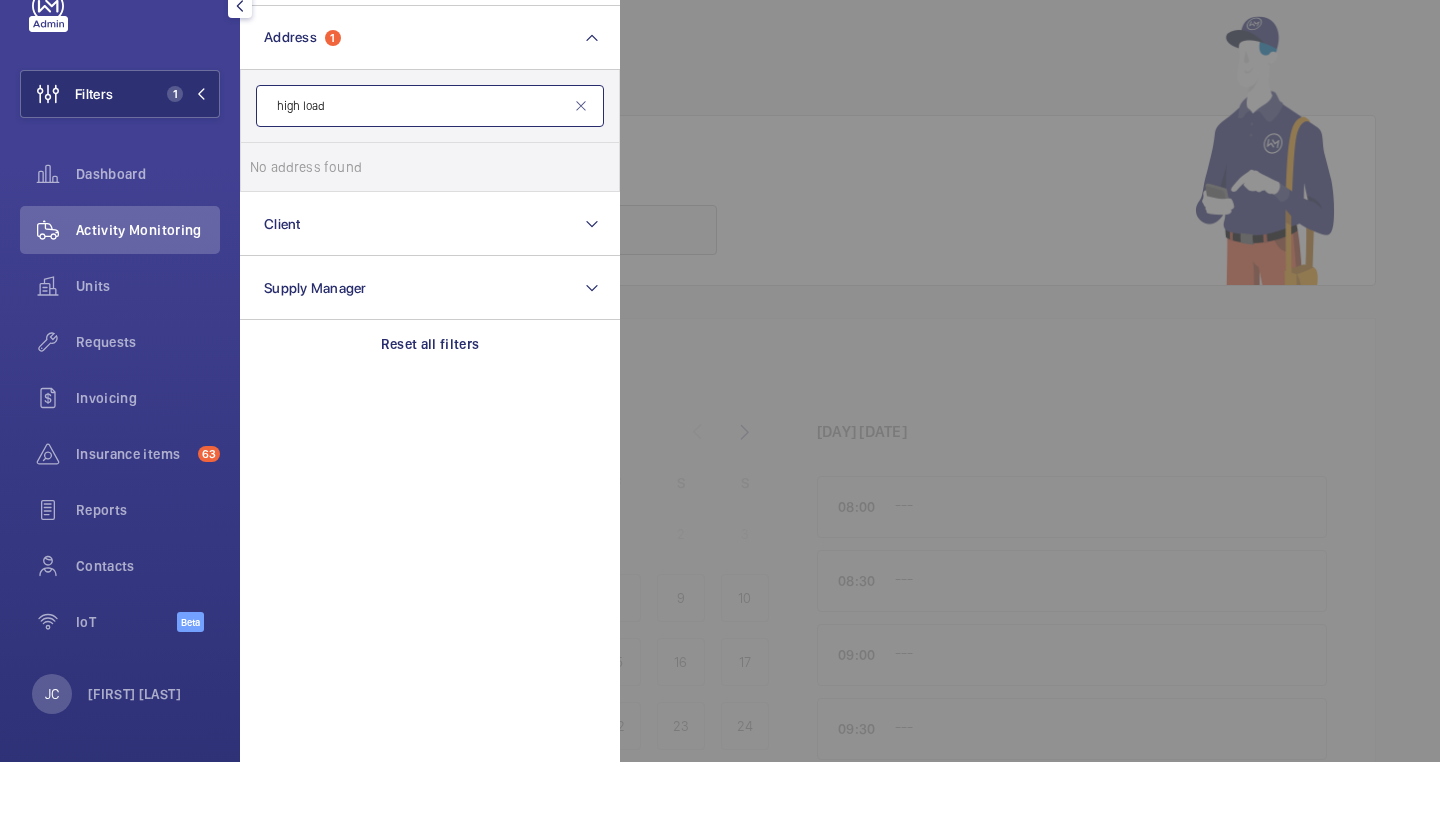 click on "high load" 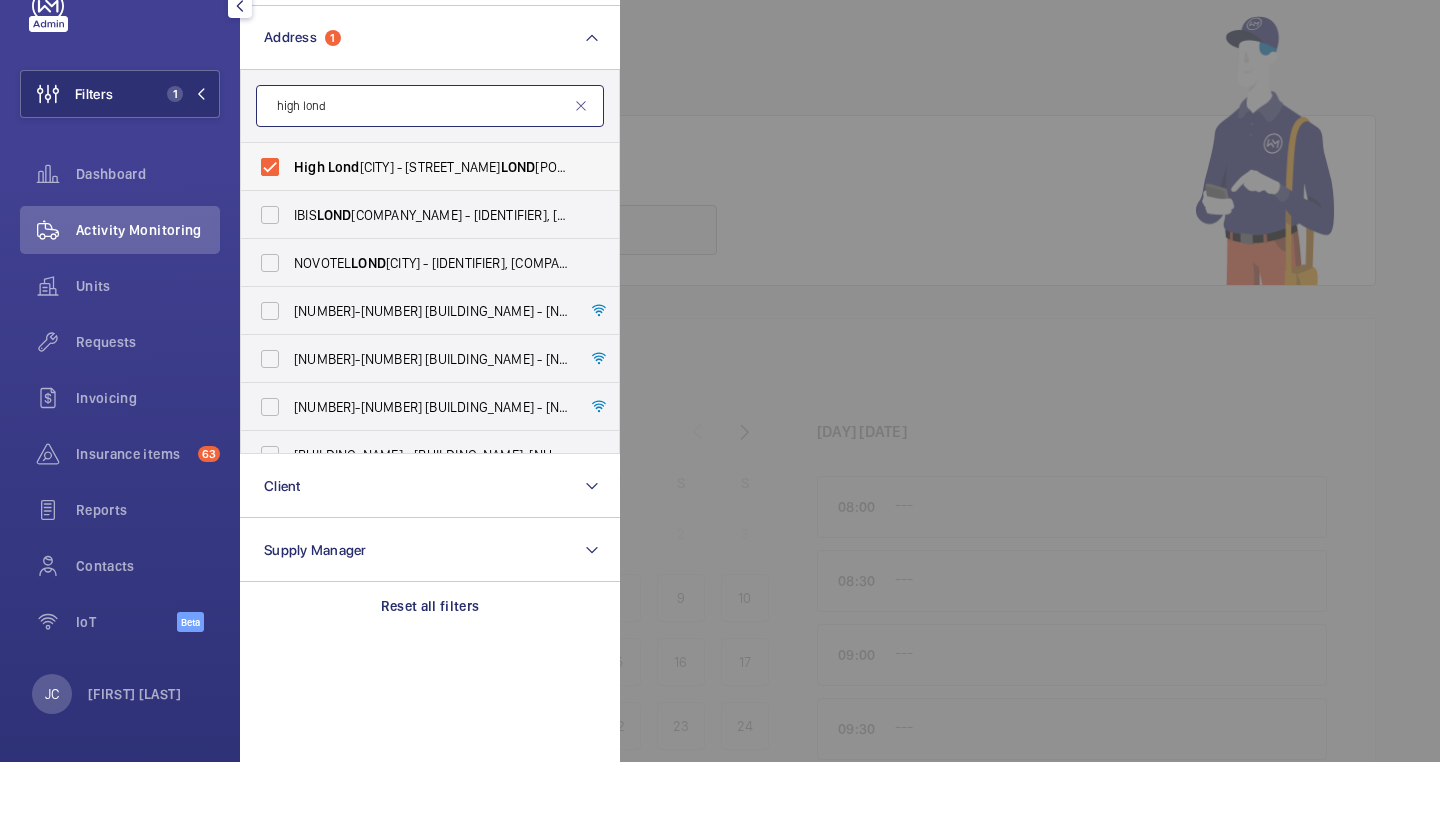 scroll, scrollTop: 119, scrollLeft: 0, axis: vertical 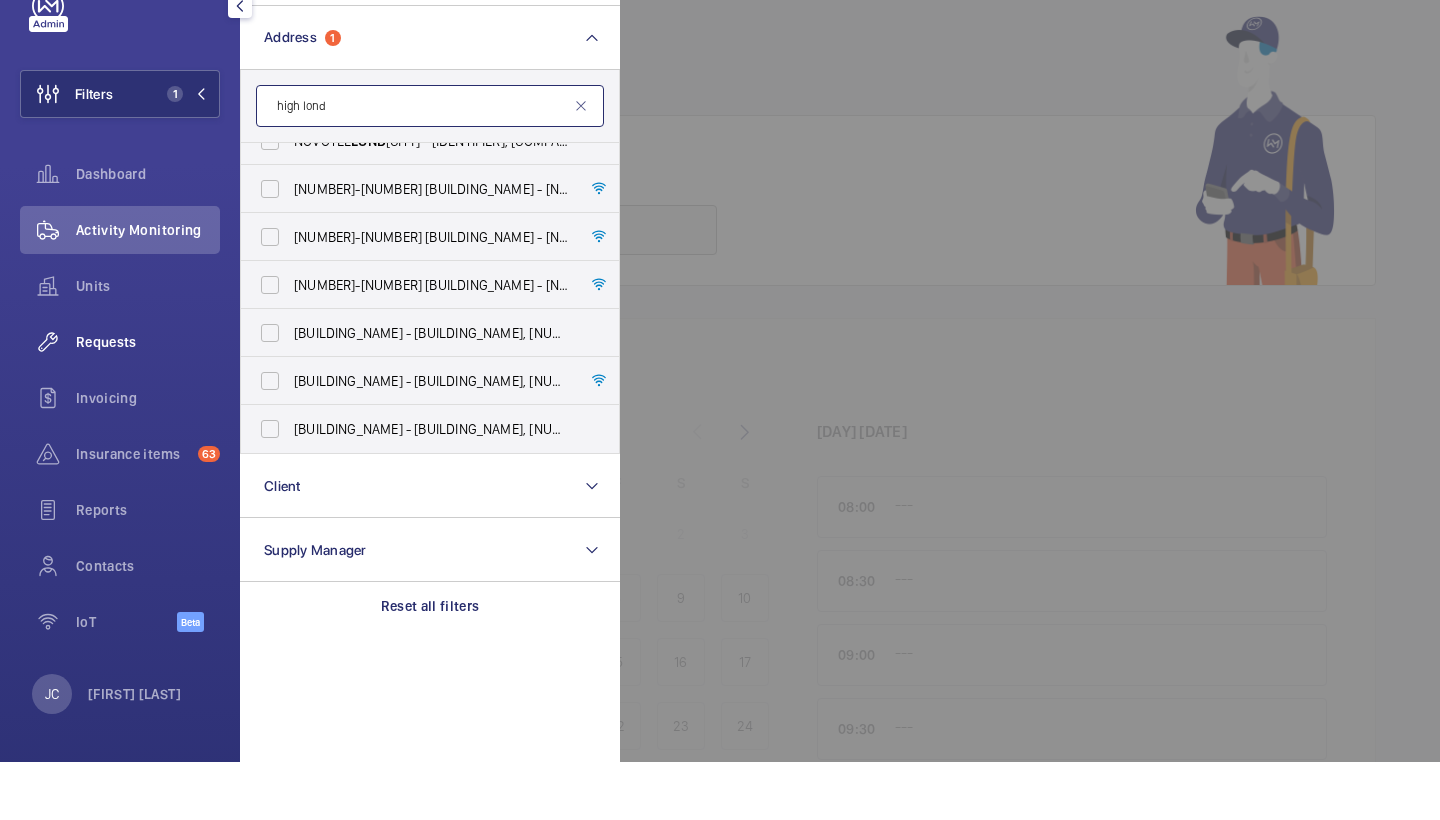 type on "high lond" 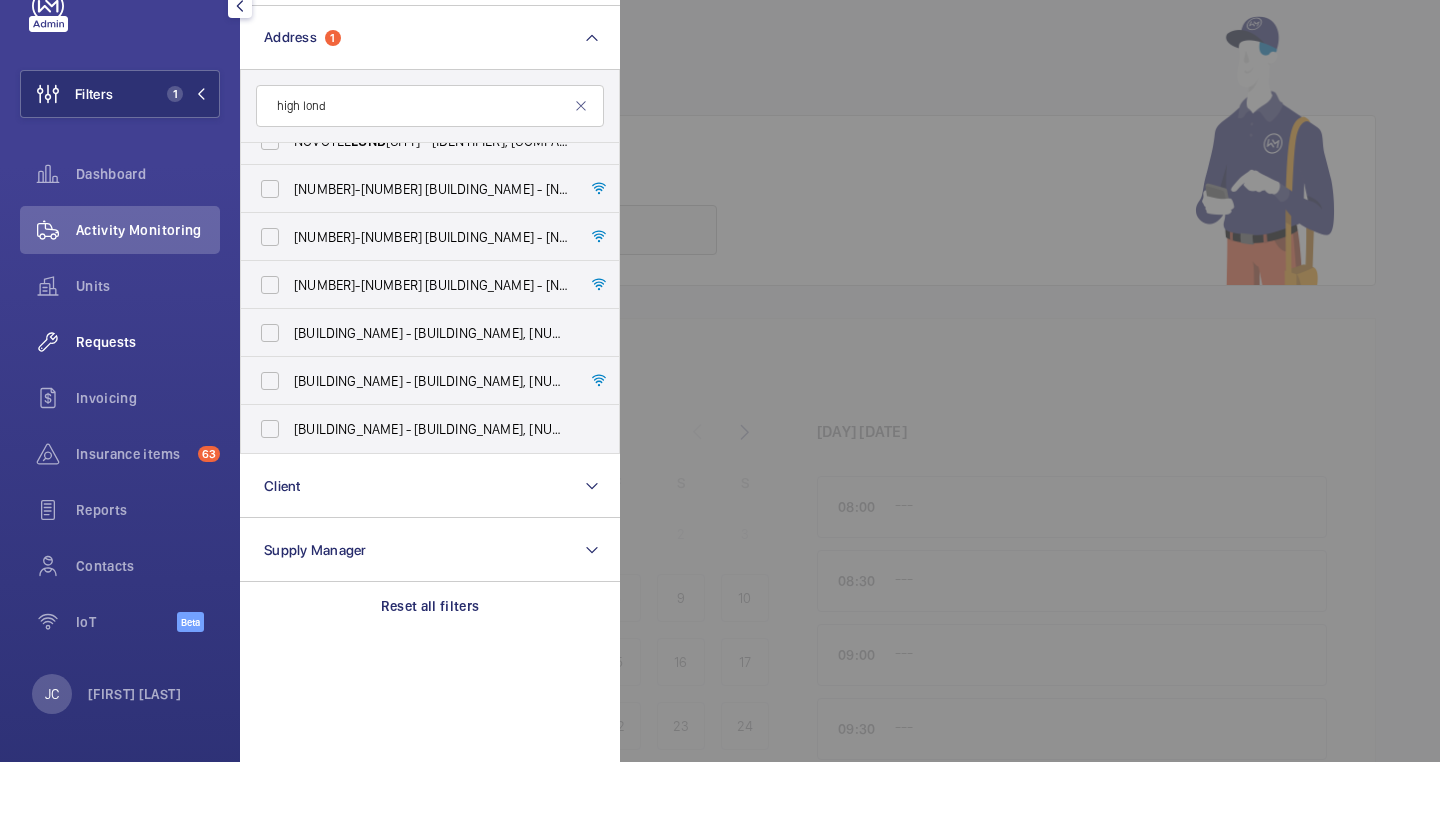 click on "Requests" 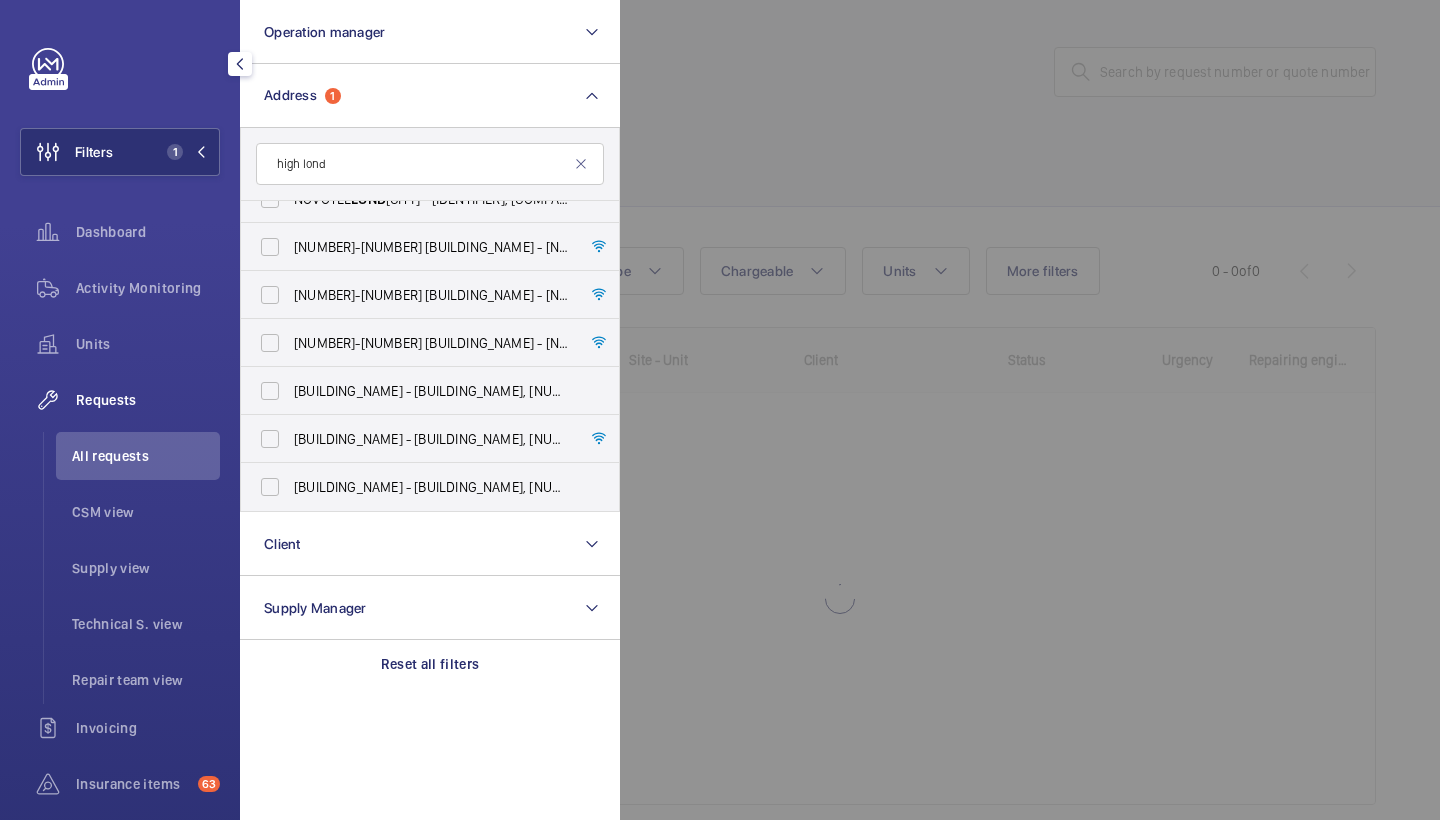 click 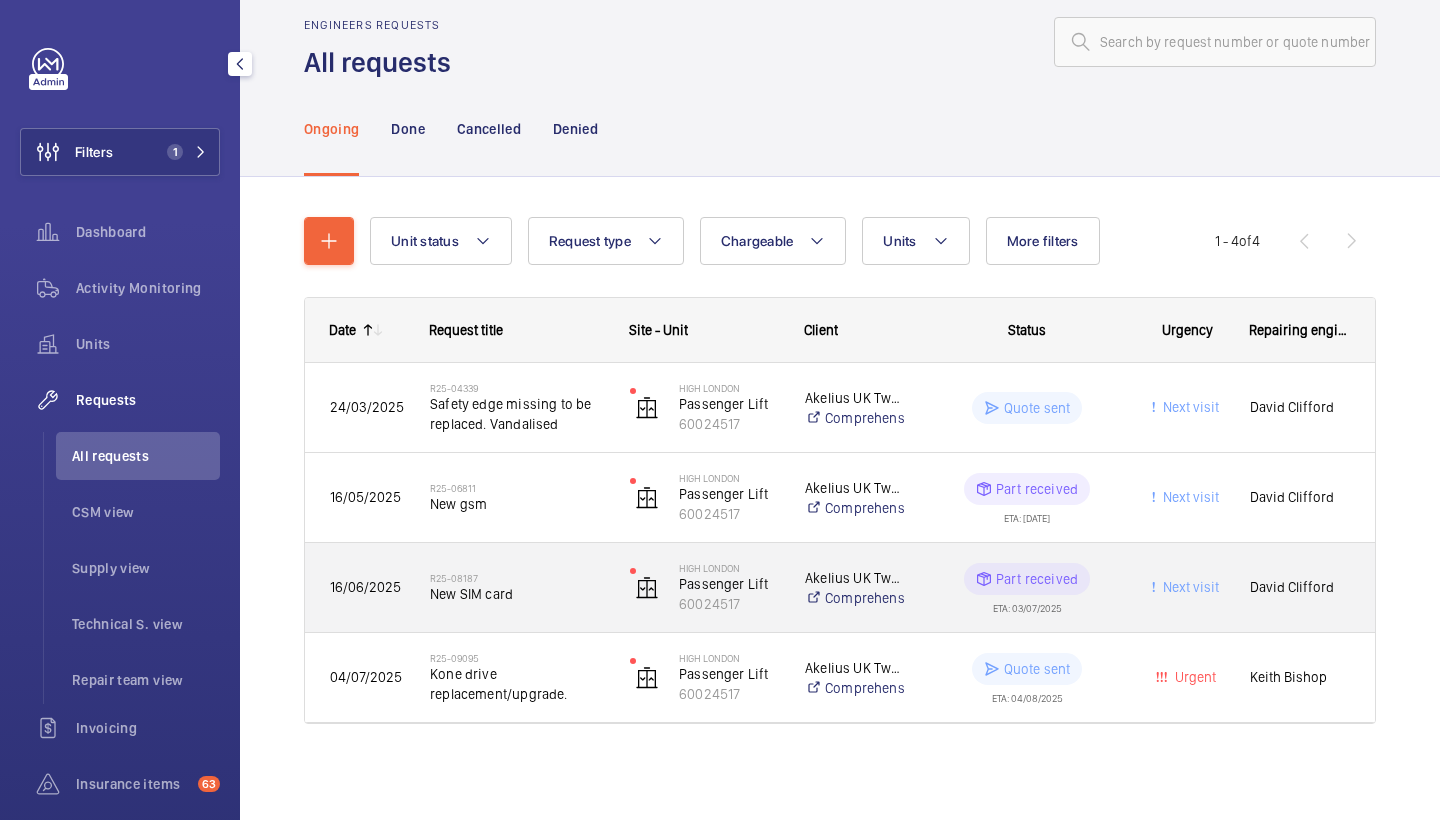 scroll, scrollTop: 30, scrollLeft: 0, axis: vertical 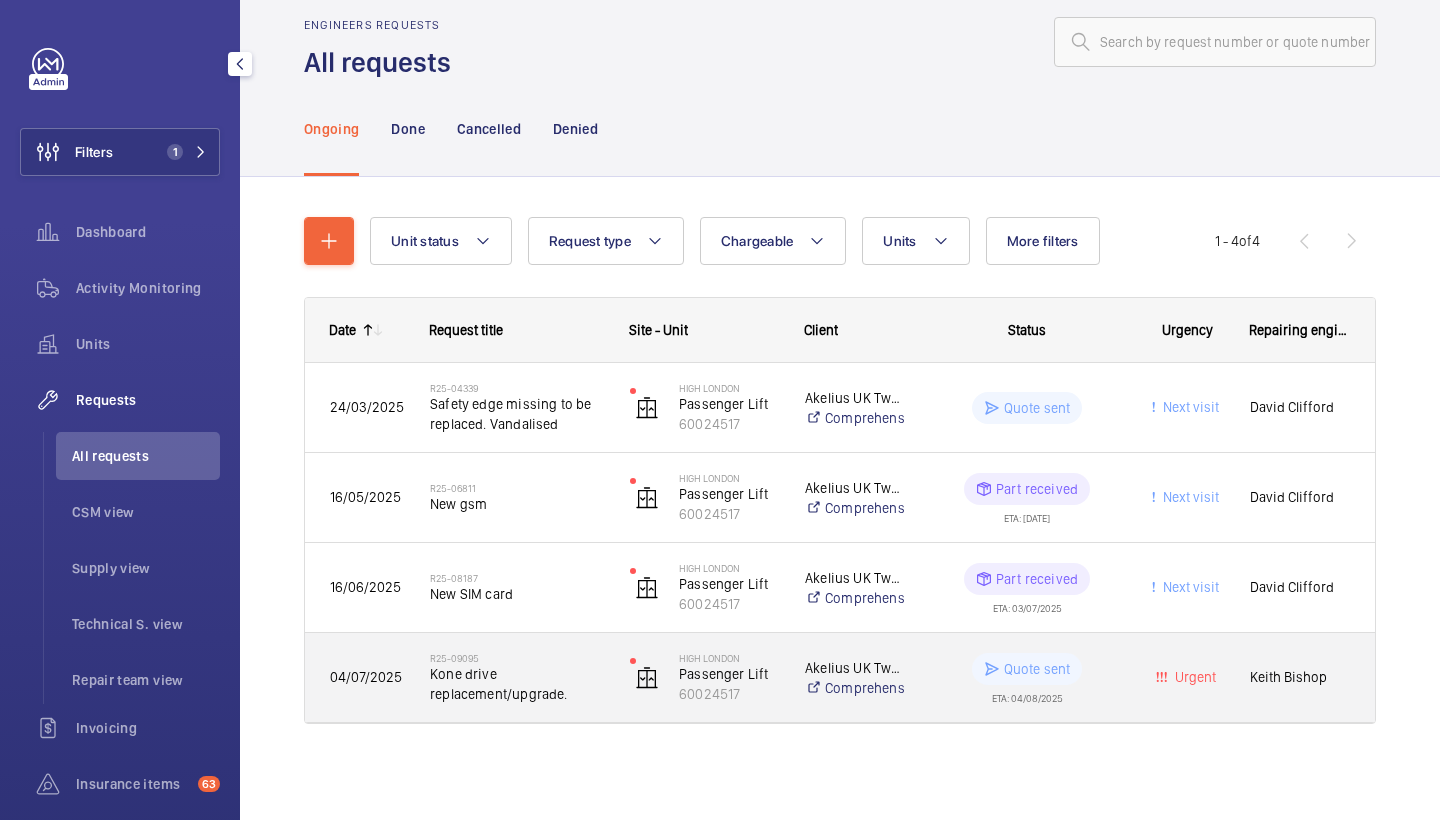 click on "Kone drive replacement/upgrade." 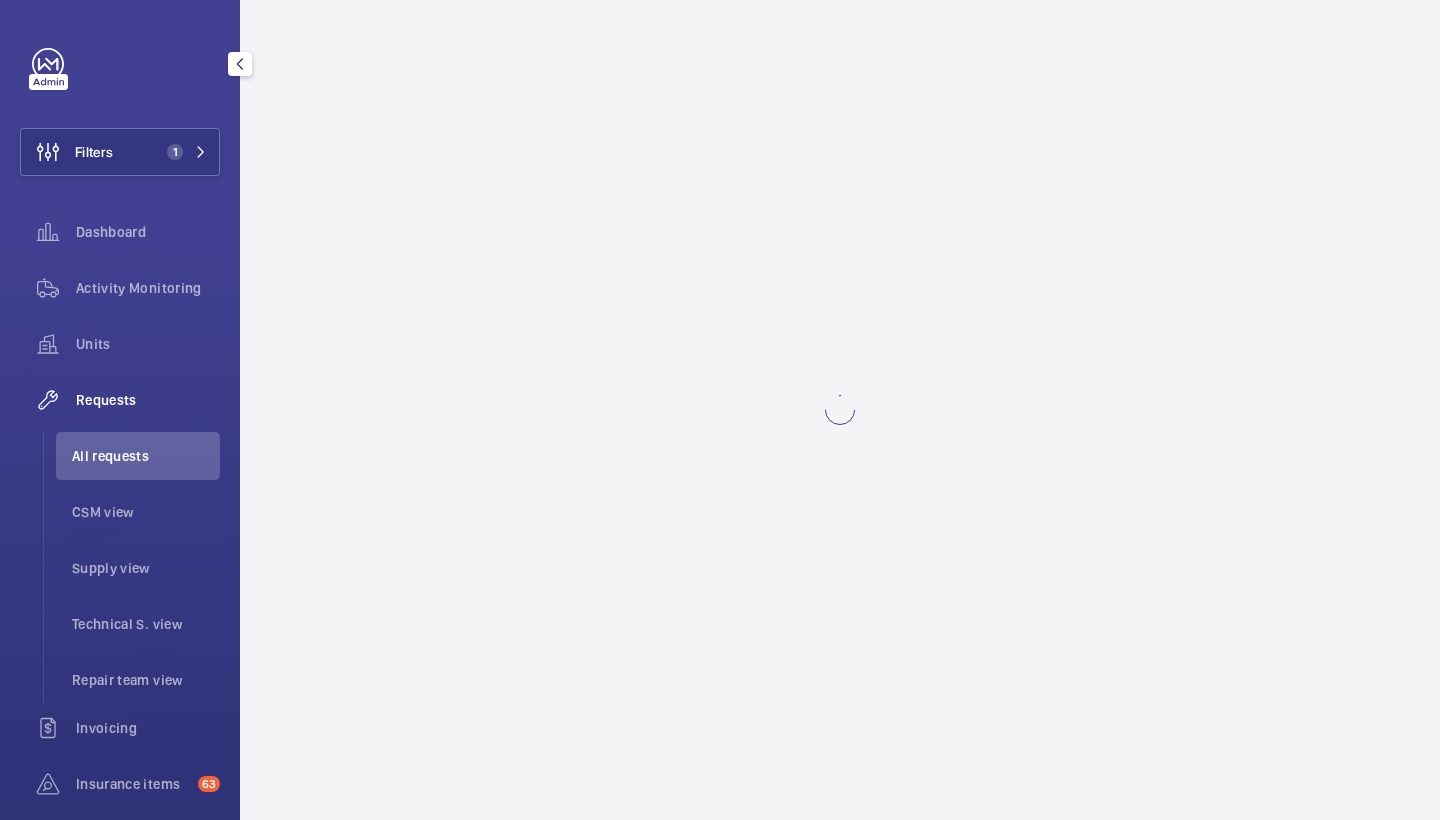 scroll, scrollTop: 0, scrollLeft: 0, axis: both 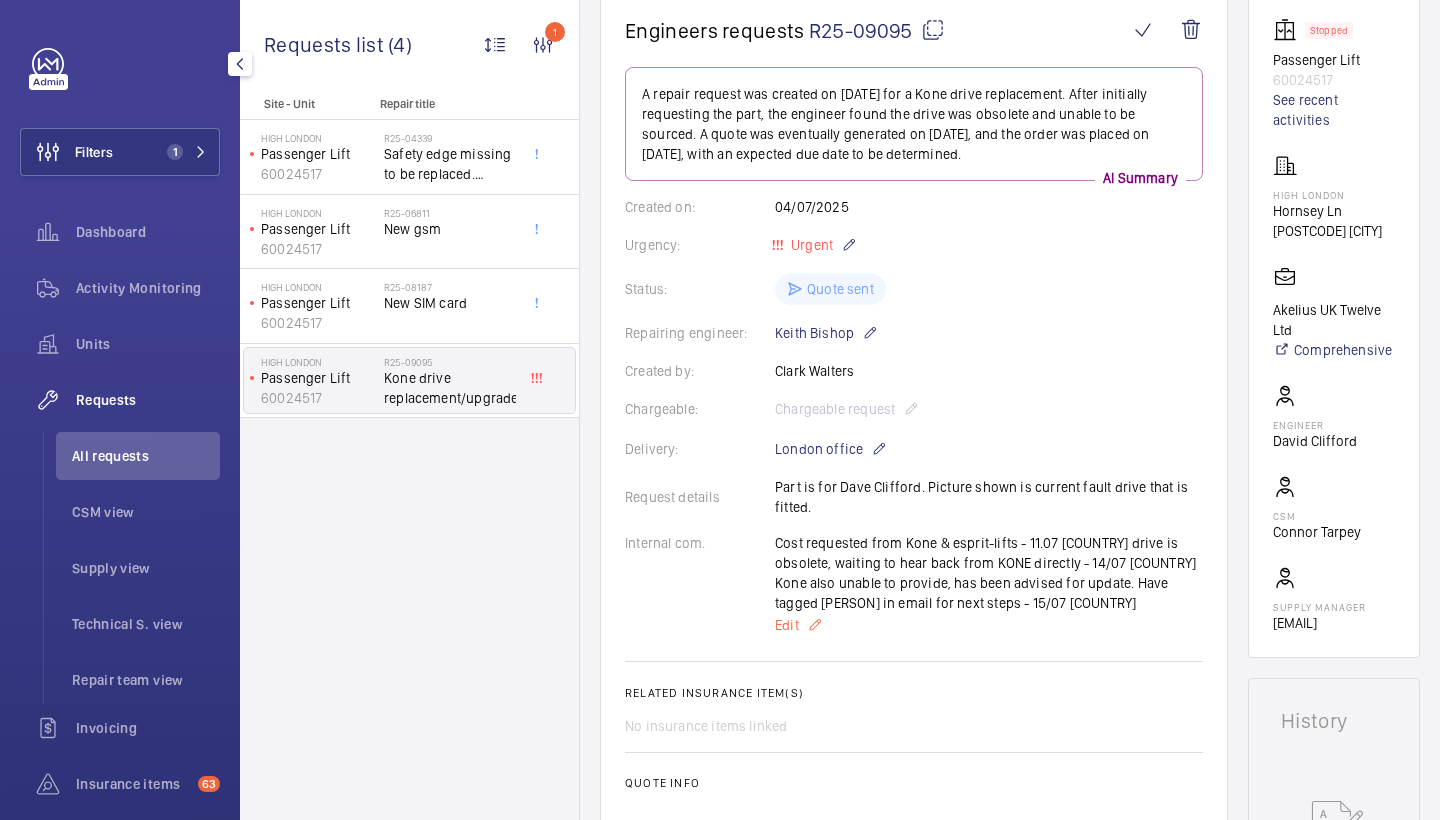 click on "Edit" 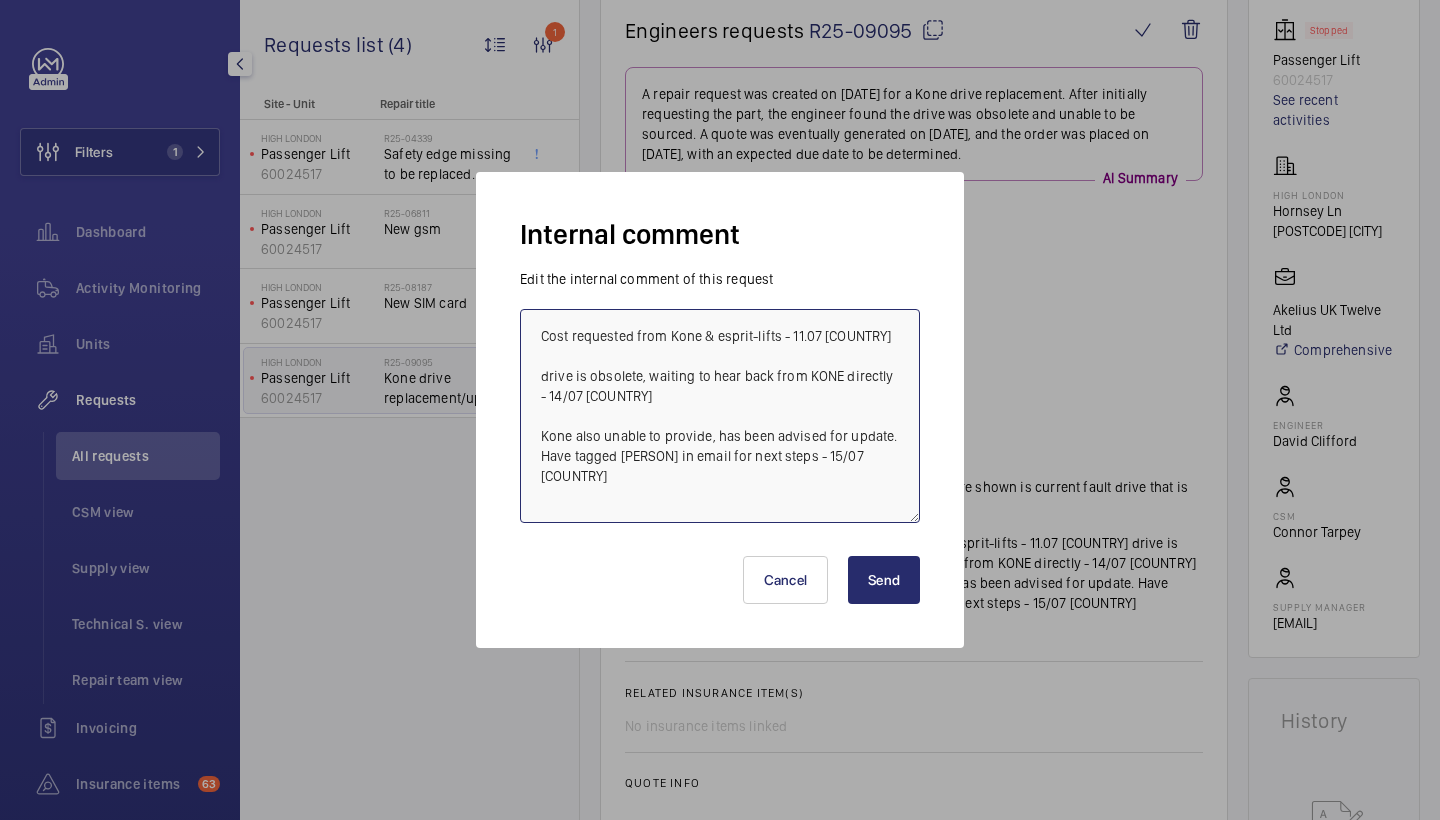 click on "Cost requested from Kone & esprit-lifts - 11.07 [COUNTRY]
drive is obsolete, waiting to hear back from KONE directly - 14/07 [COUNTRY]
Kone also unable to provide, has been advised for update. Have tagged [PERSON] in email for next steps - 15/07 [COUNTRY]" at bounding box center [720, 416] 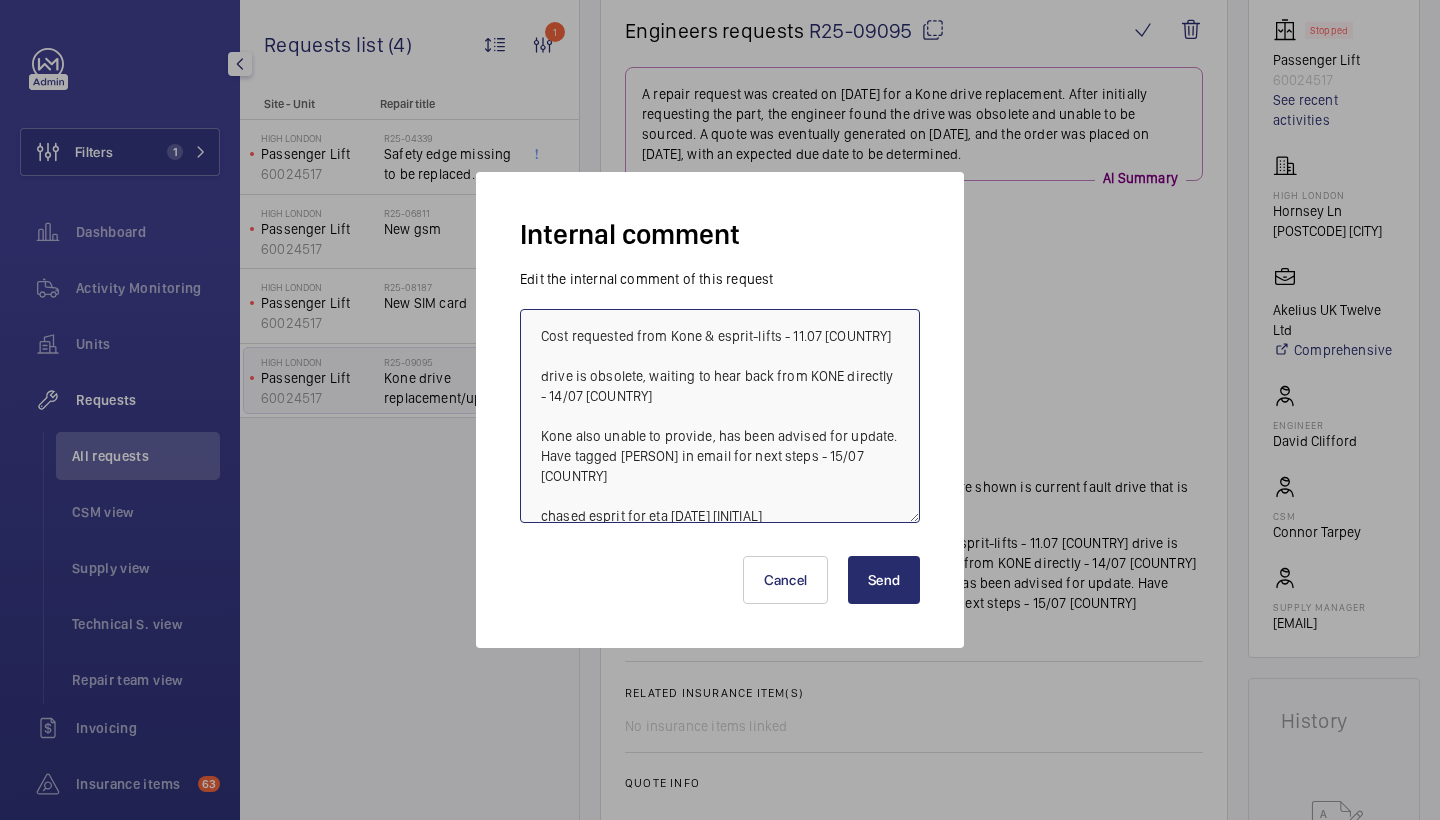 type on "Cost requested from Kone & esprit-lifts - 11.07 [COUNTRY]
drive is obsolete, waiting to hear back from KONE directly - 14/07 [COUNTRY]
Kone also unable to provide, has been advised for update. Have tagged [PERSON] in email for next steps - 15/07 [COUNTRY]
chased esprit for eta [DATE] [INITIALS]" 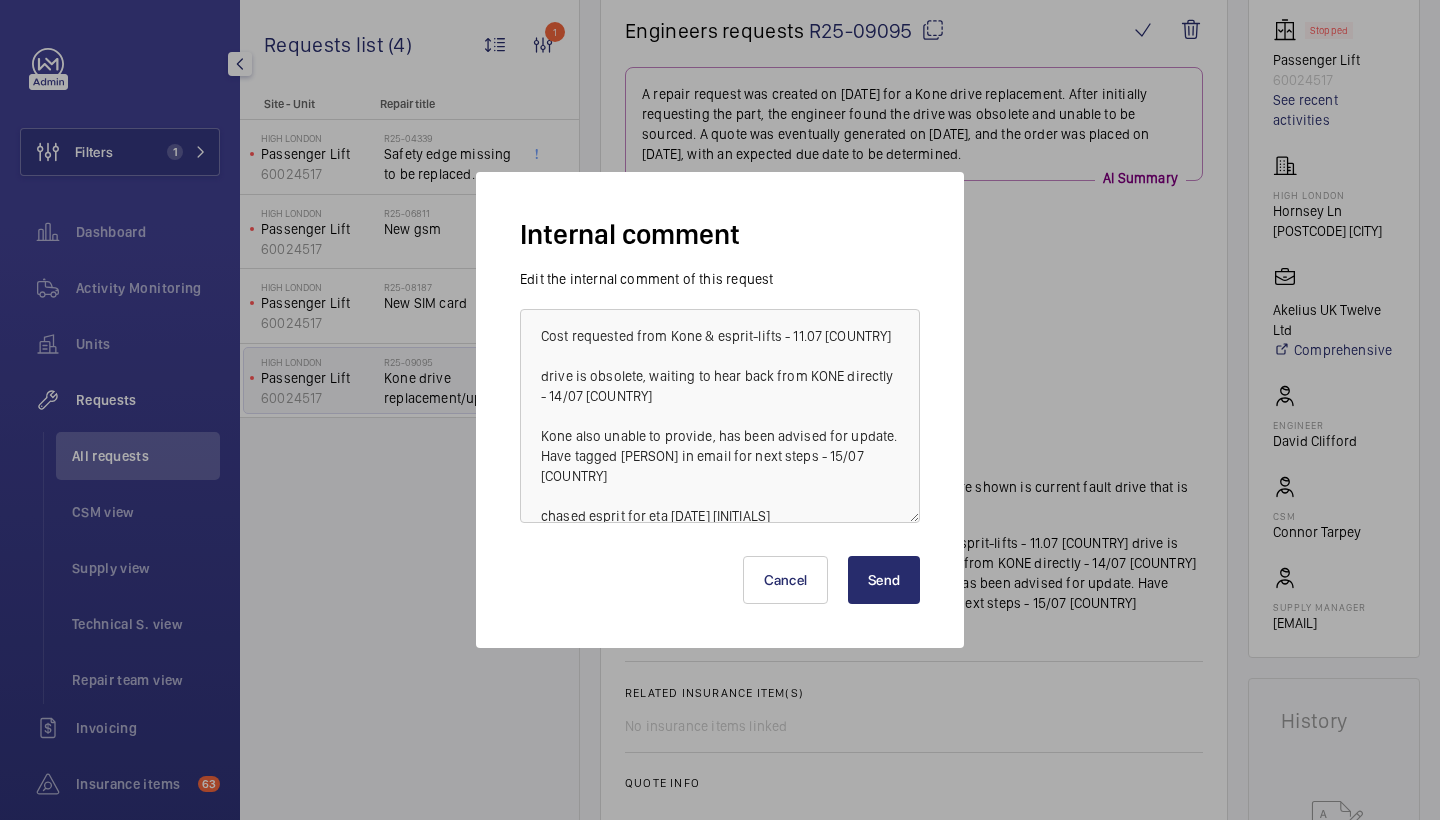 click on "Send" at bounding box center [884, 580] 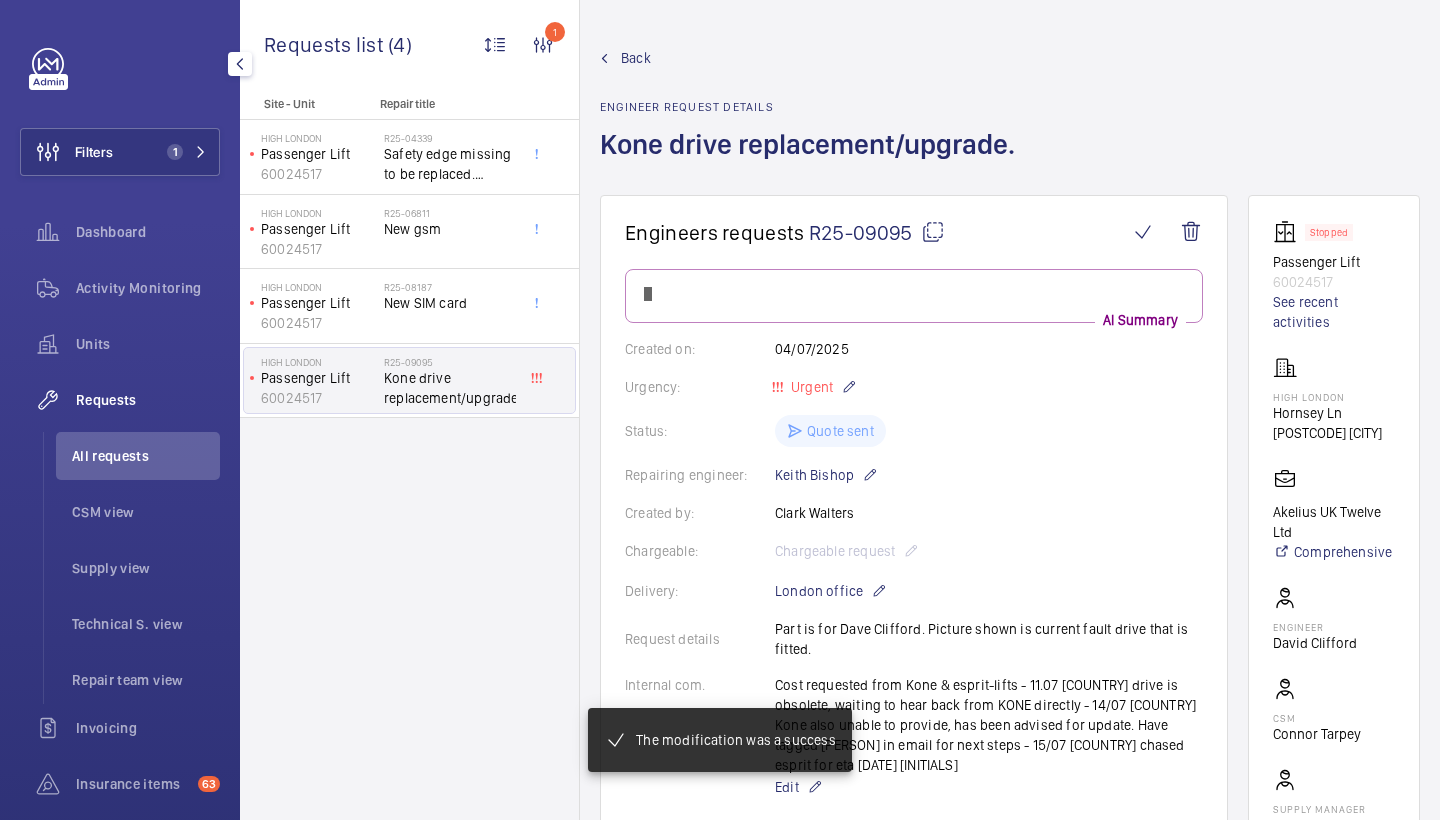 scroll, scrollTop: 202, scrollLeft: 0, axis: vertical 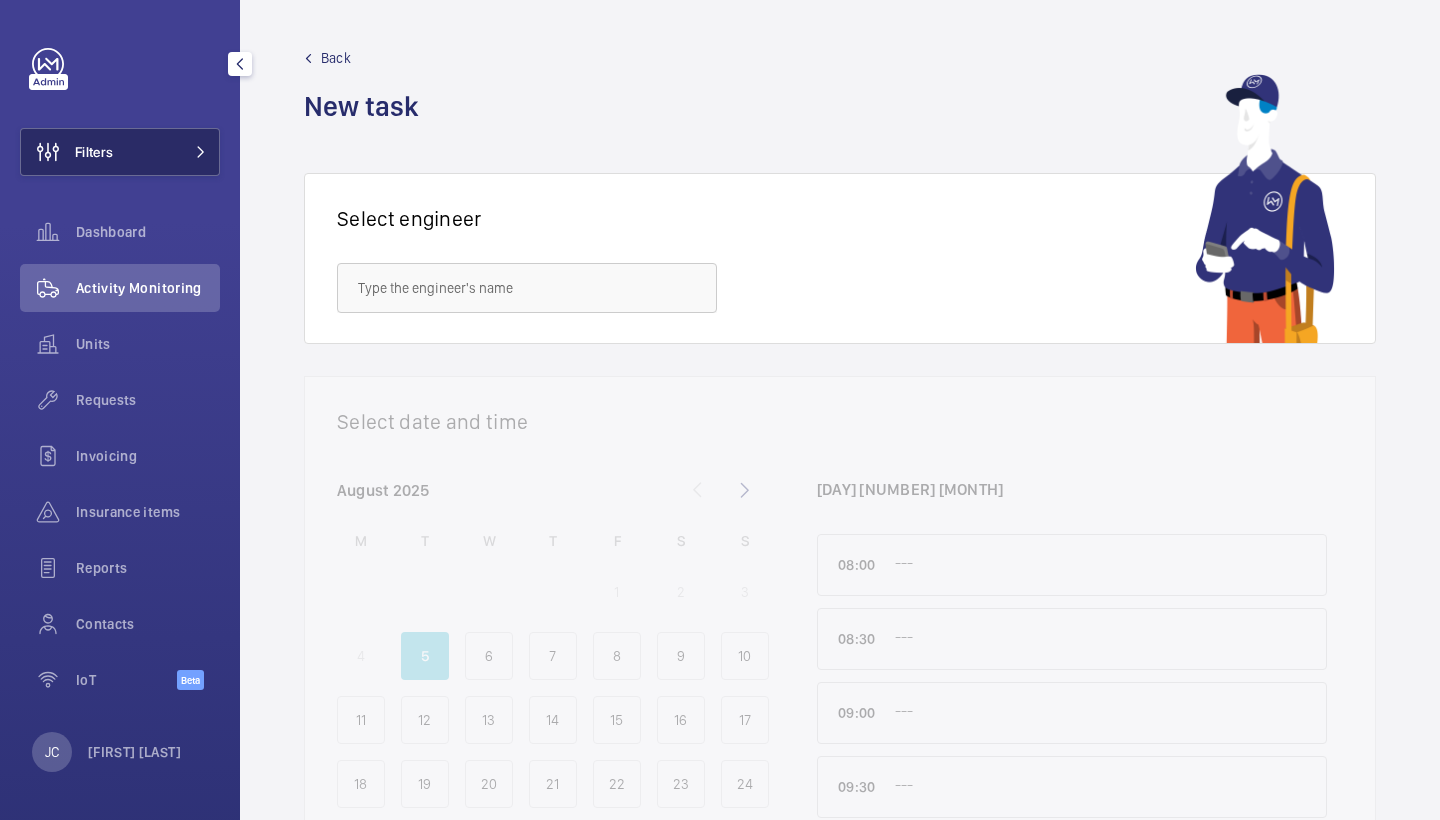 drag, startPoint x: 0, startPoint y: 0, endPoint x: 187, endPoint y: 162, distance: 247.41261 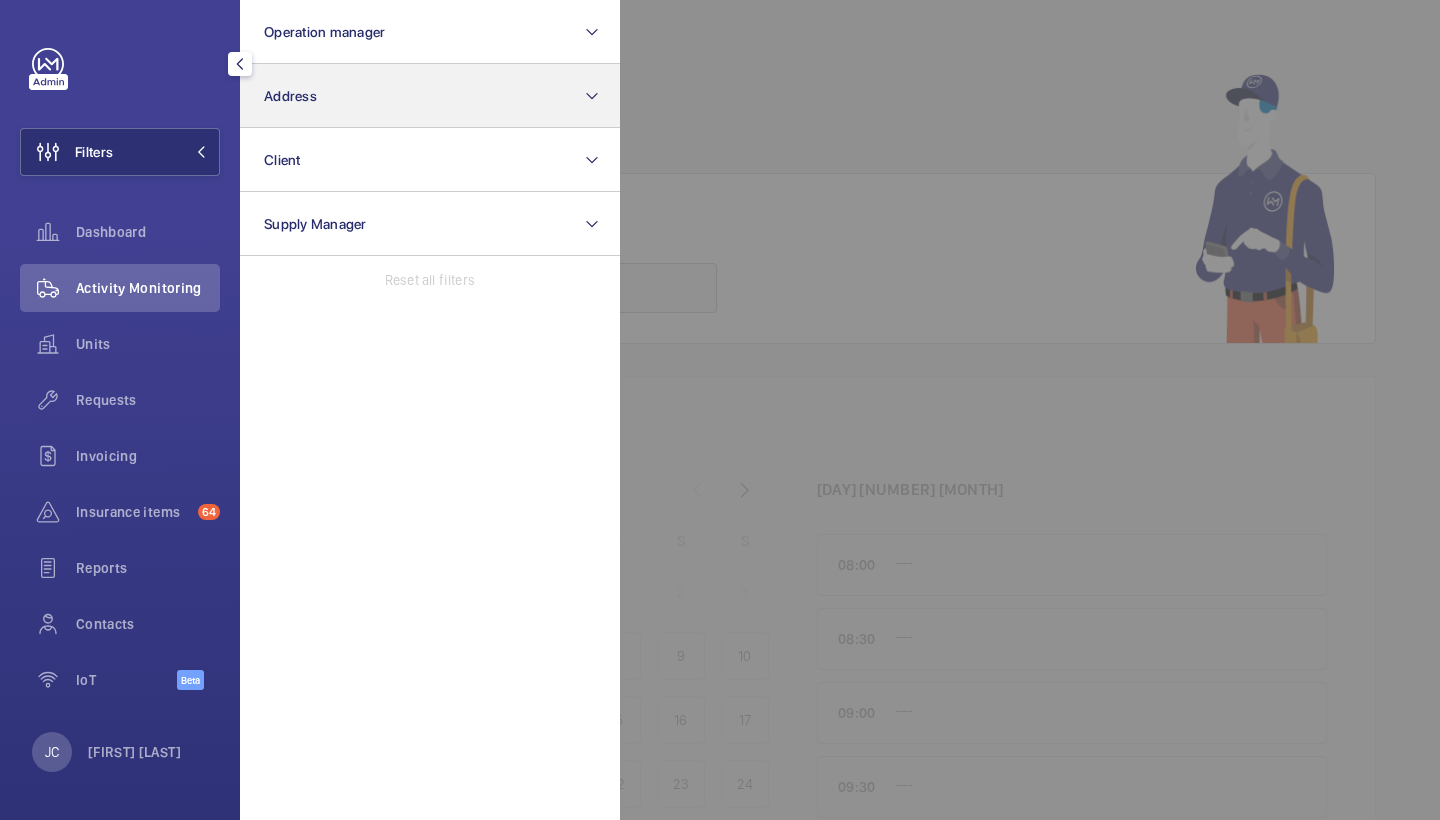 click on "Address" 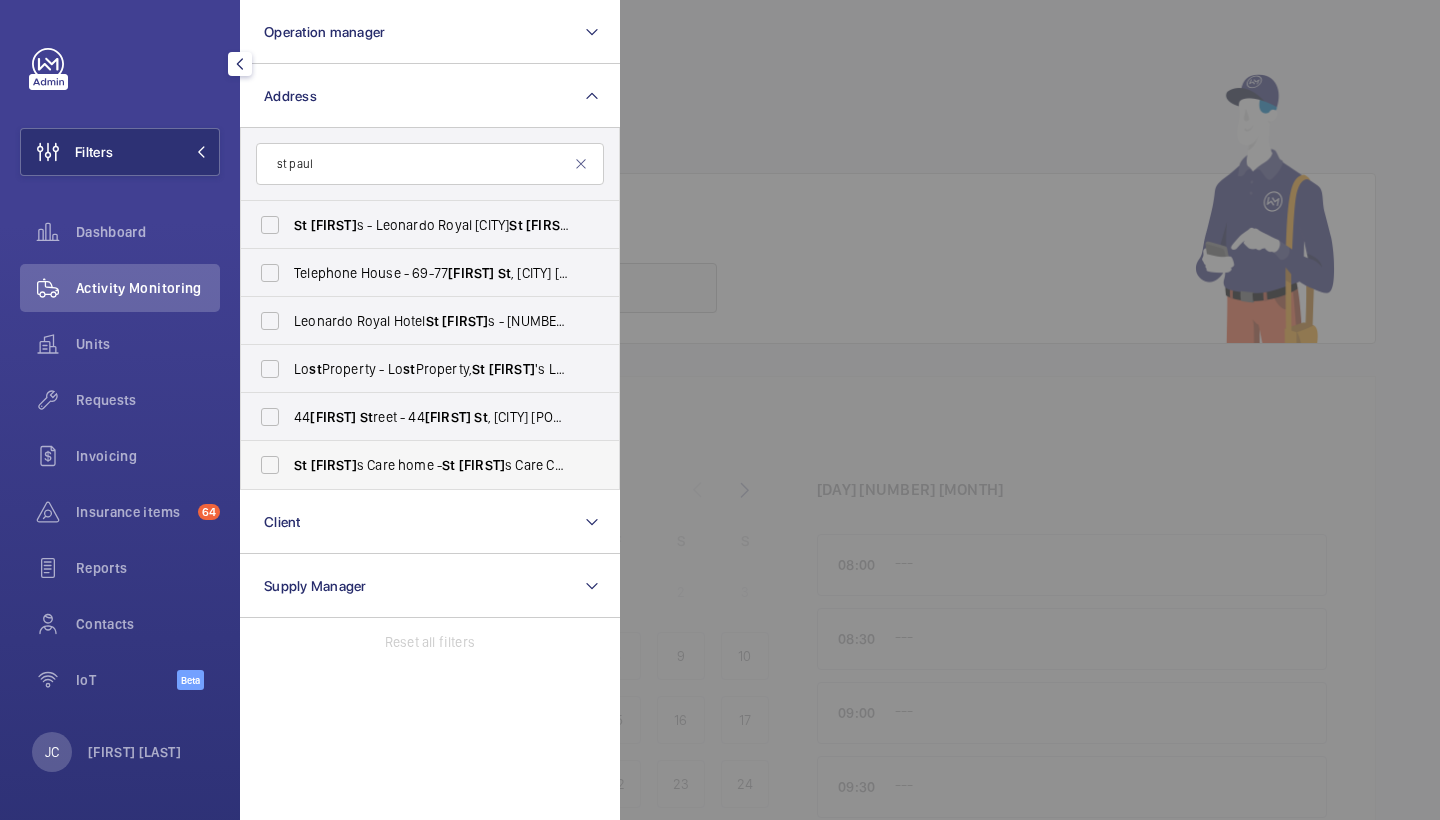 type on "st paul" 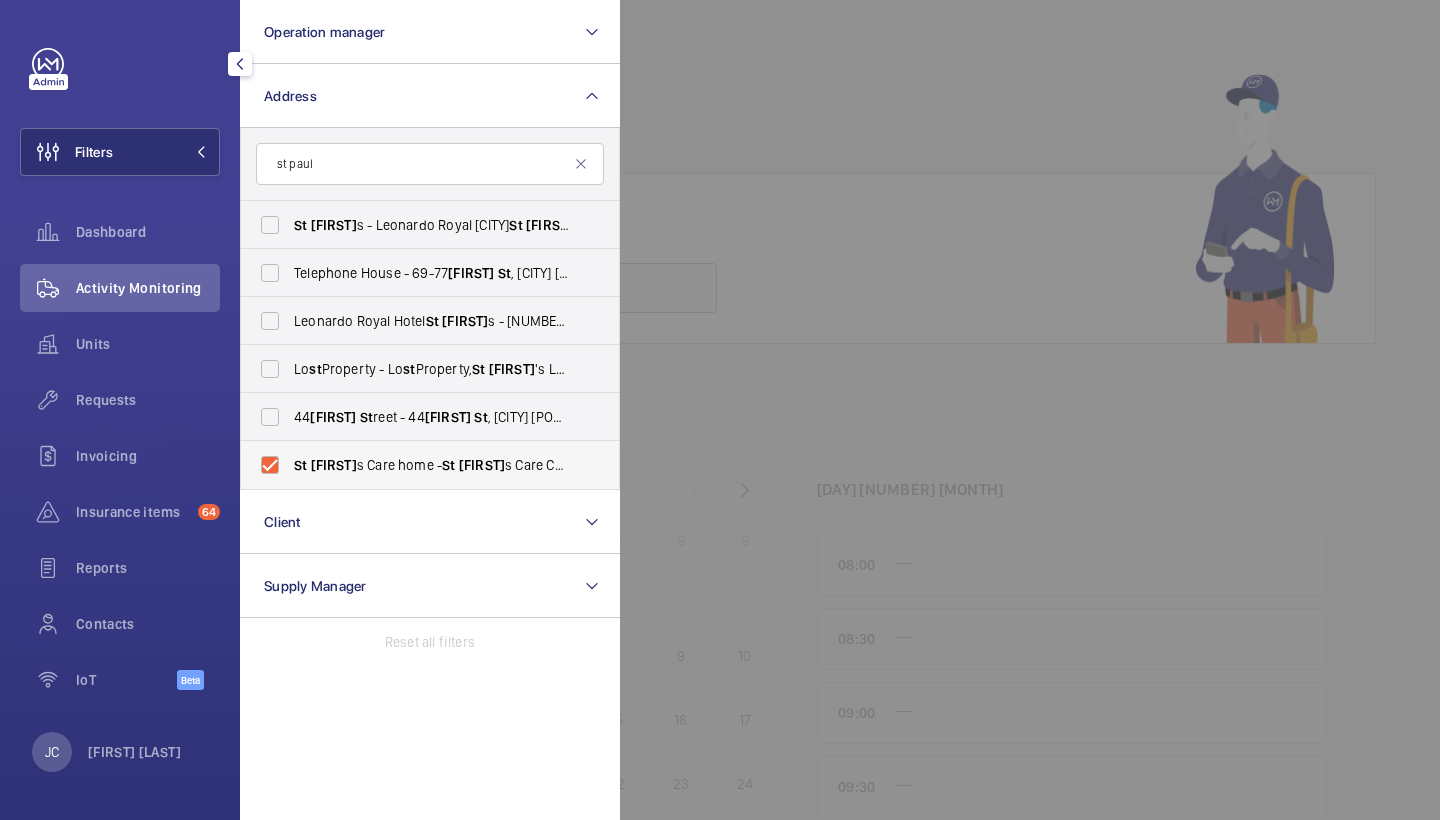 checkbox on "true" 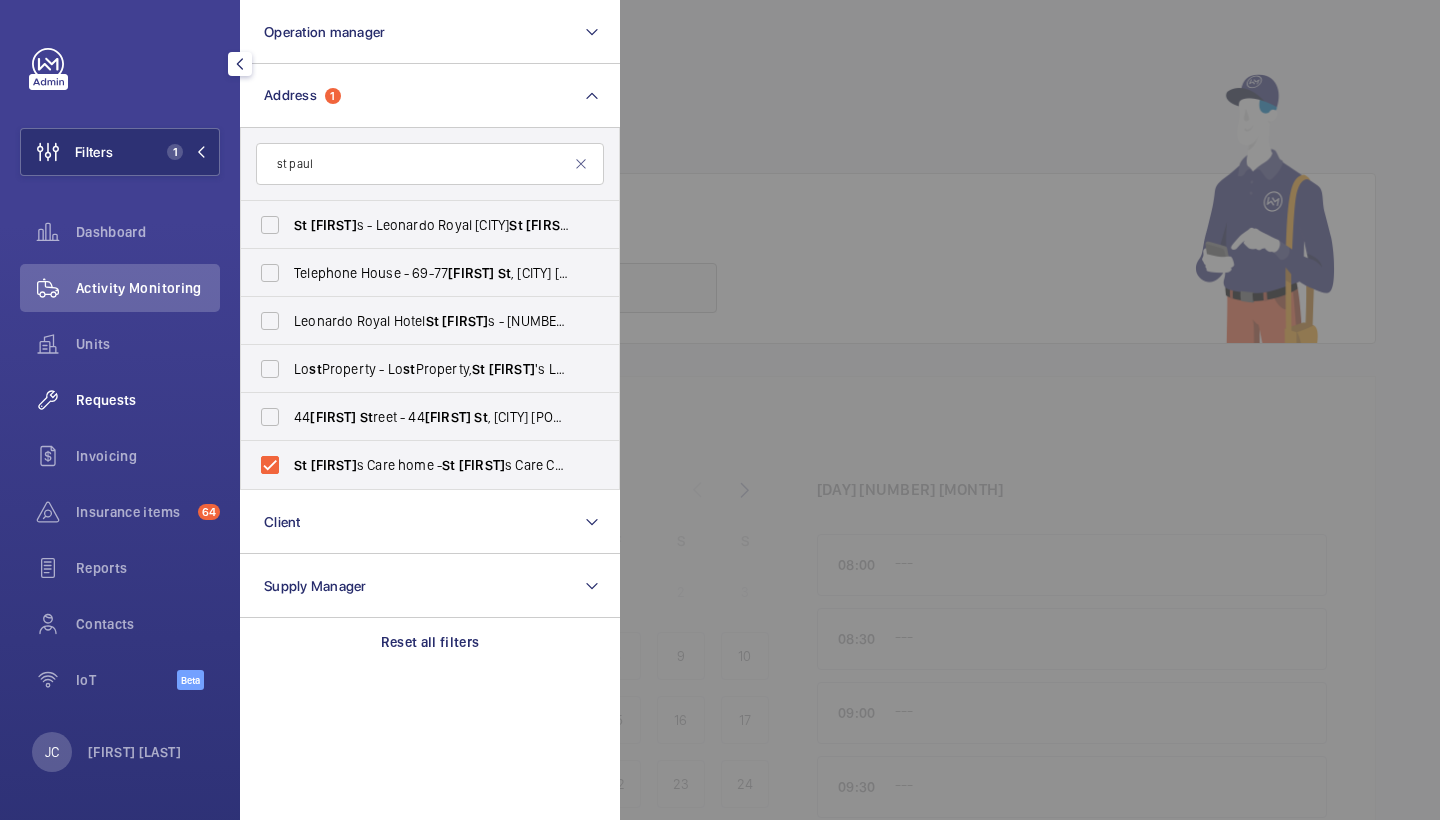 click on "Requests" 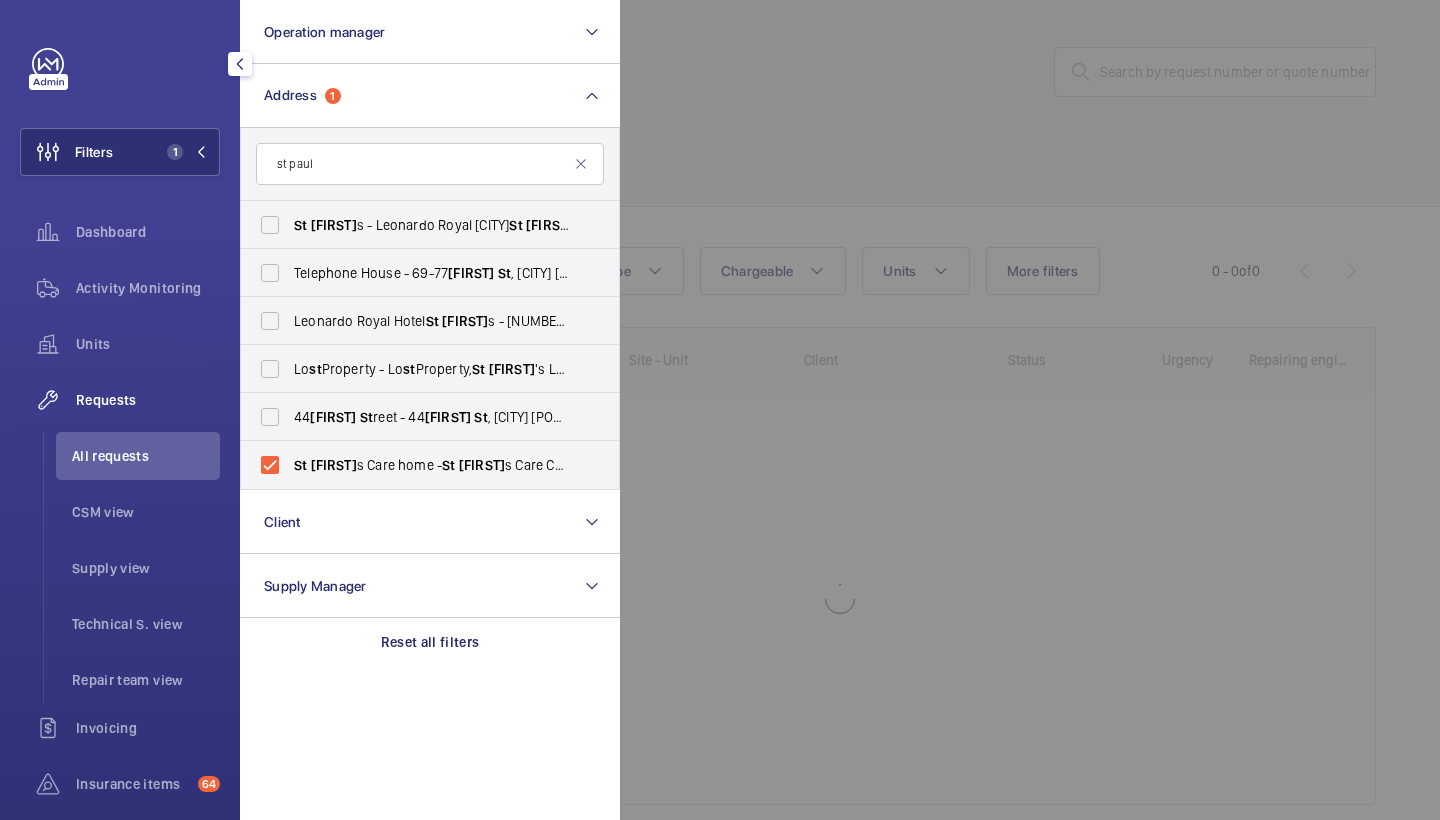 click 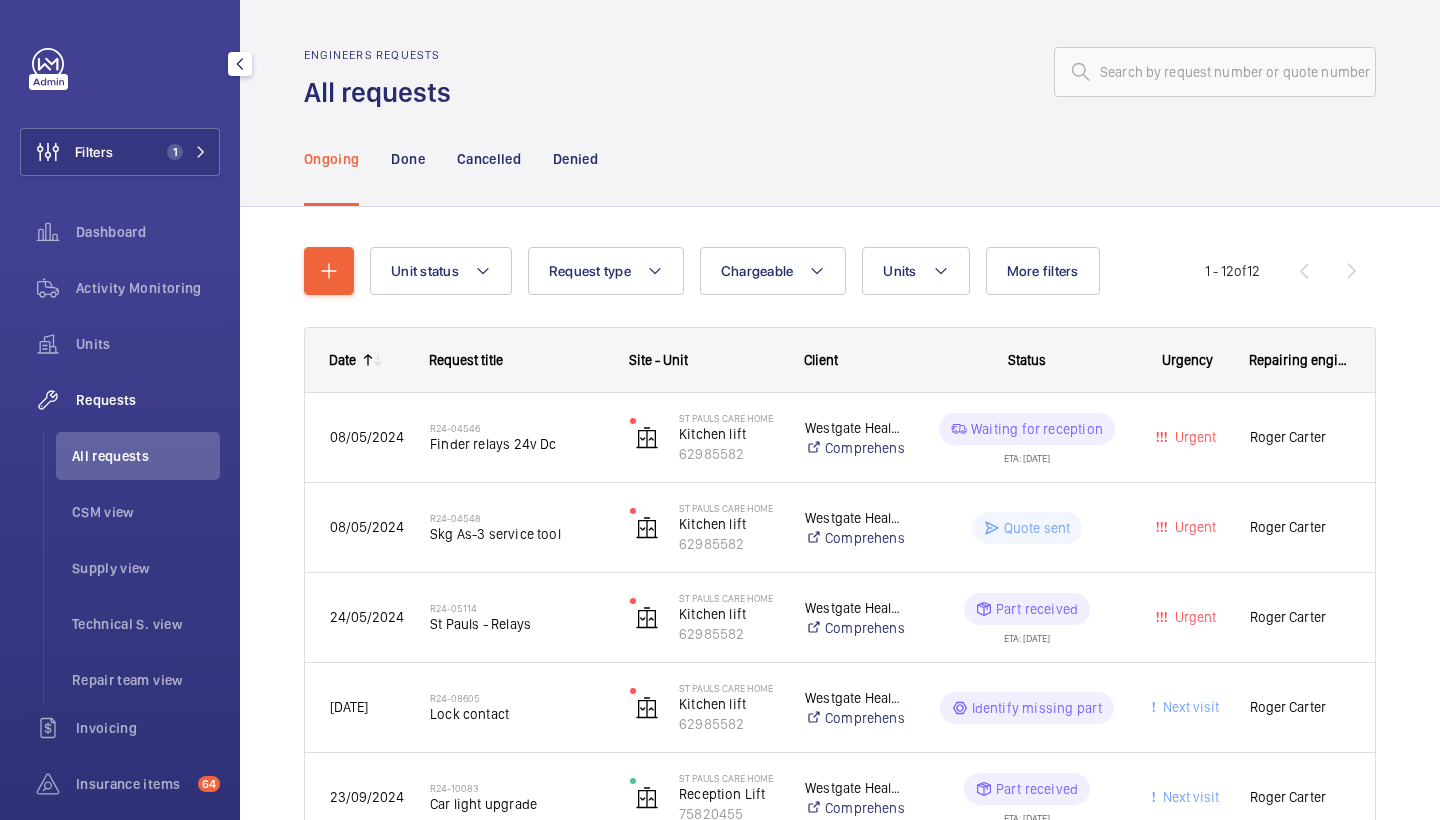 scroll, scrollTop: 0, scrollLeft: 0, axis: both 